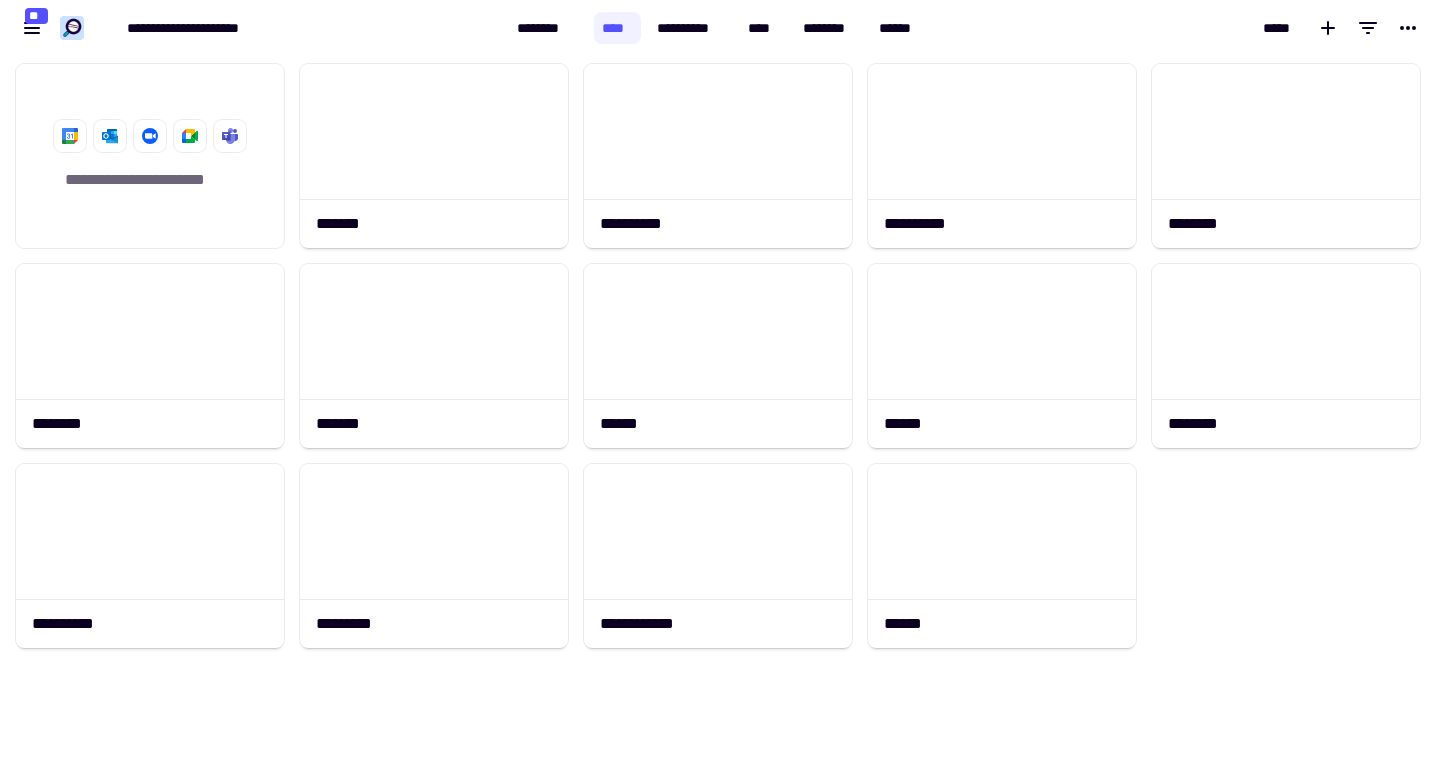 scroll, scrollTop: 0, scrollLeft: 0, axis: both 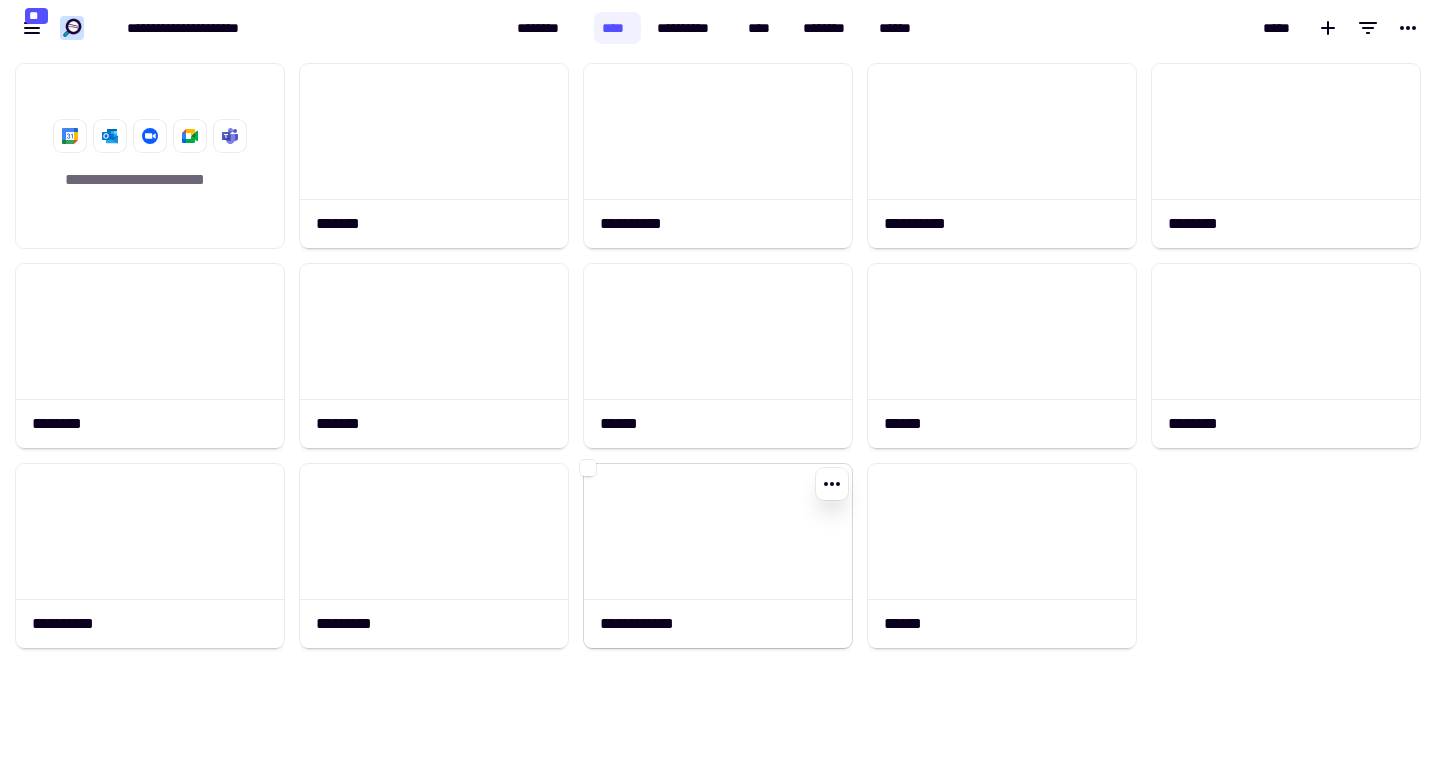 click 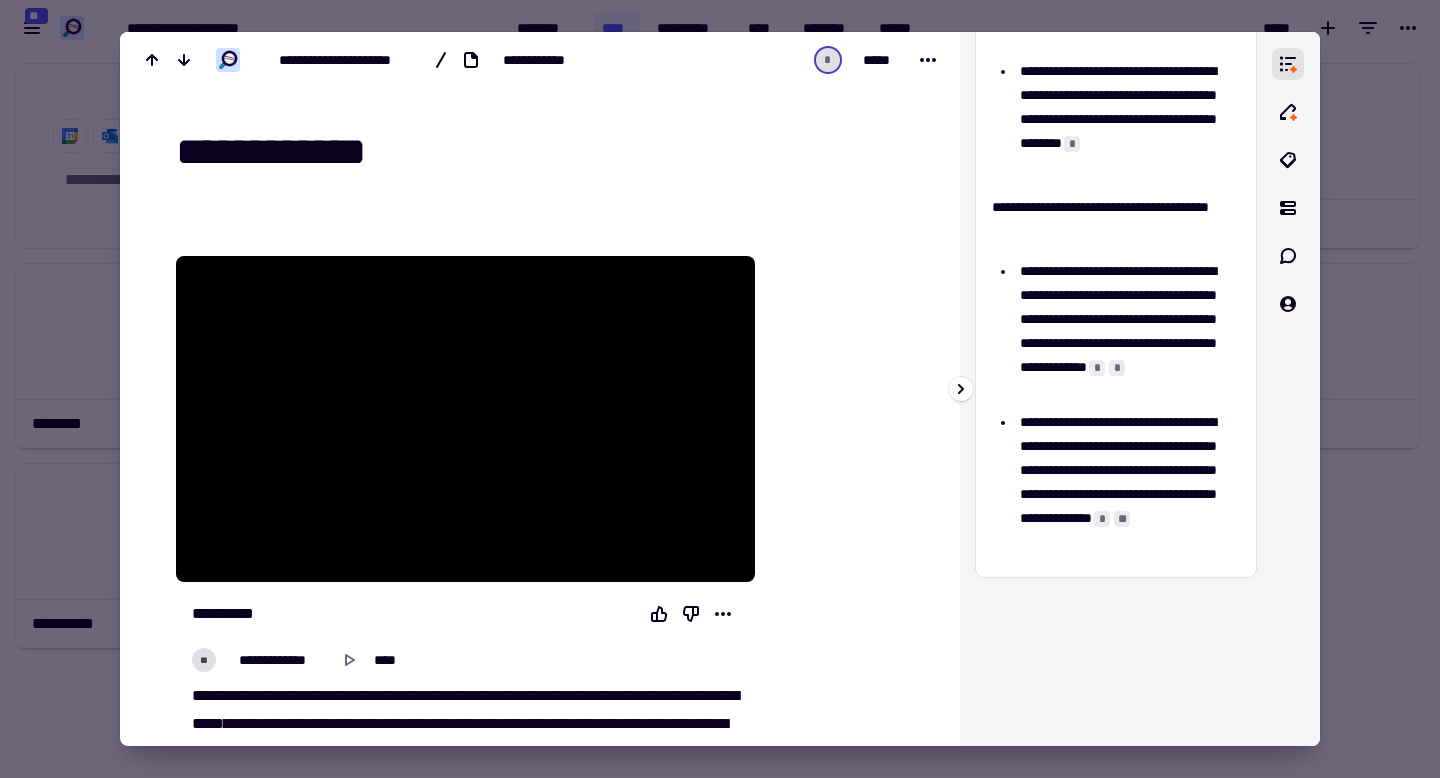 scroll, scrollTop: 633, scrollLeft: 0, axis: vertical 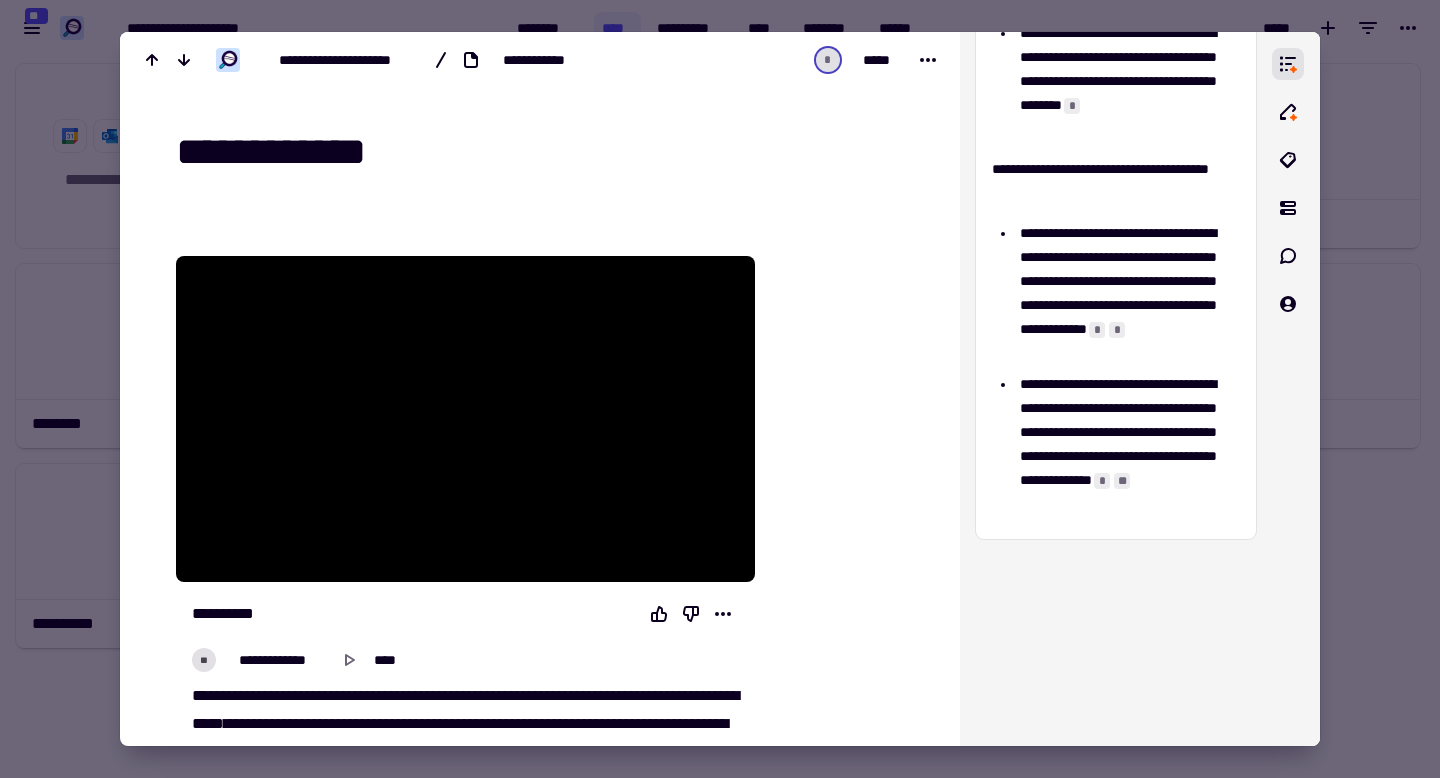 click at bounding box center (720, 389) 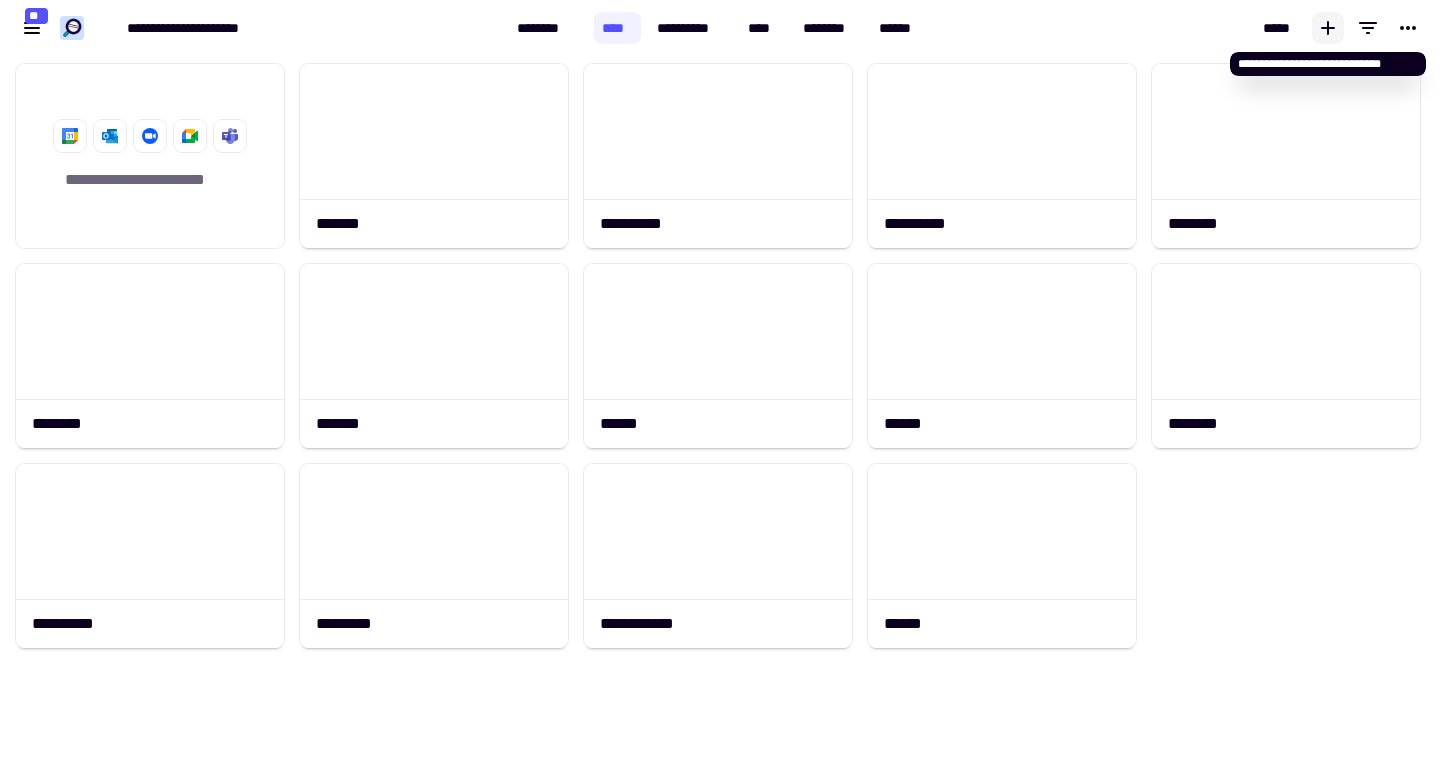 click 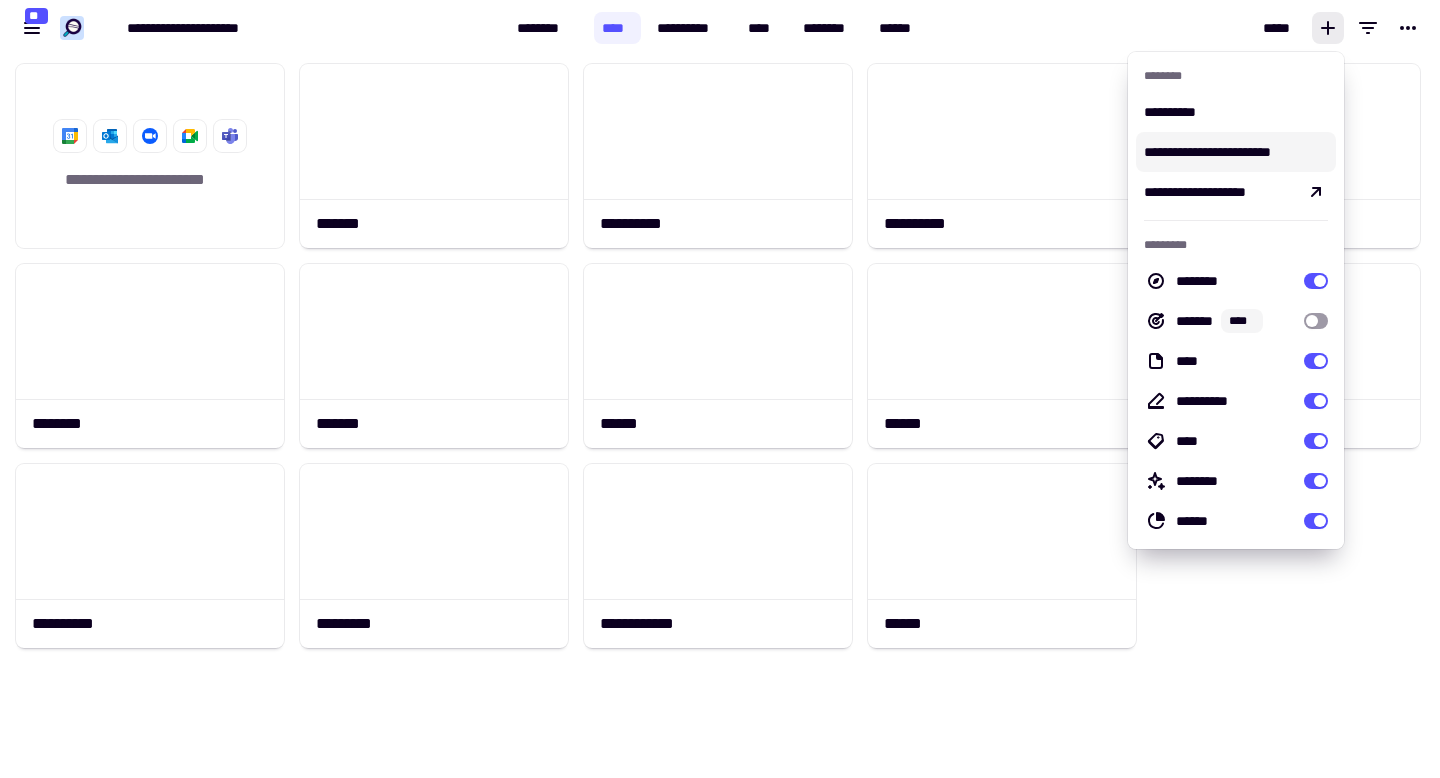 click on "**********" at bounding box center [1236, 152] 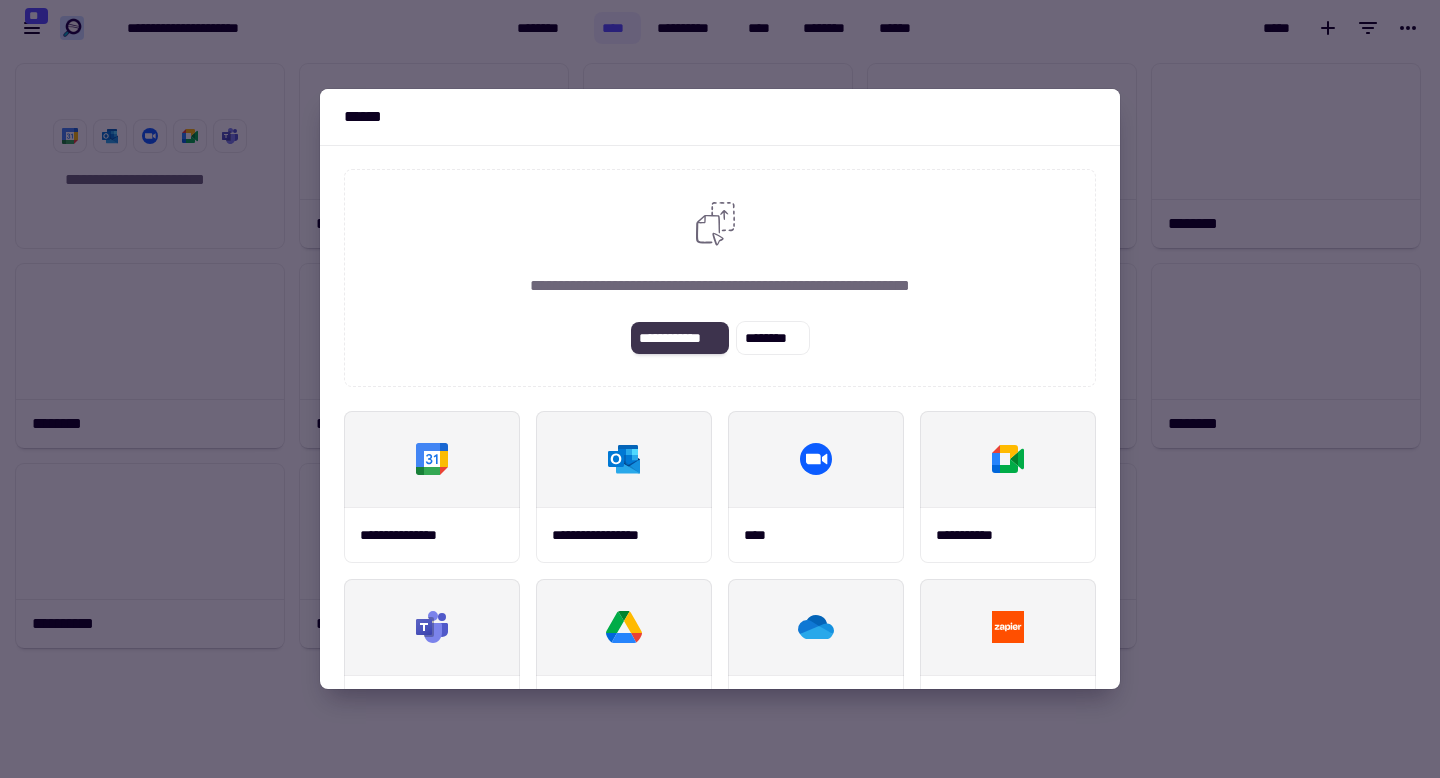 click on "**********" 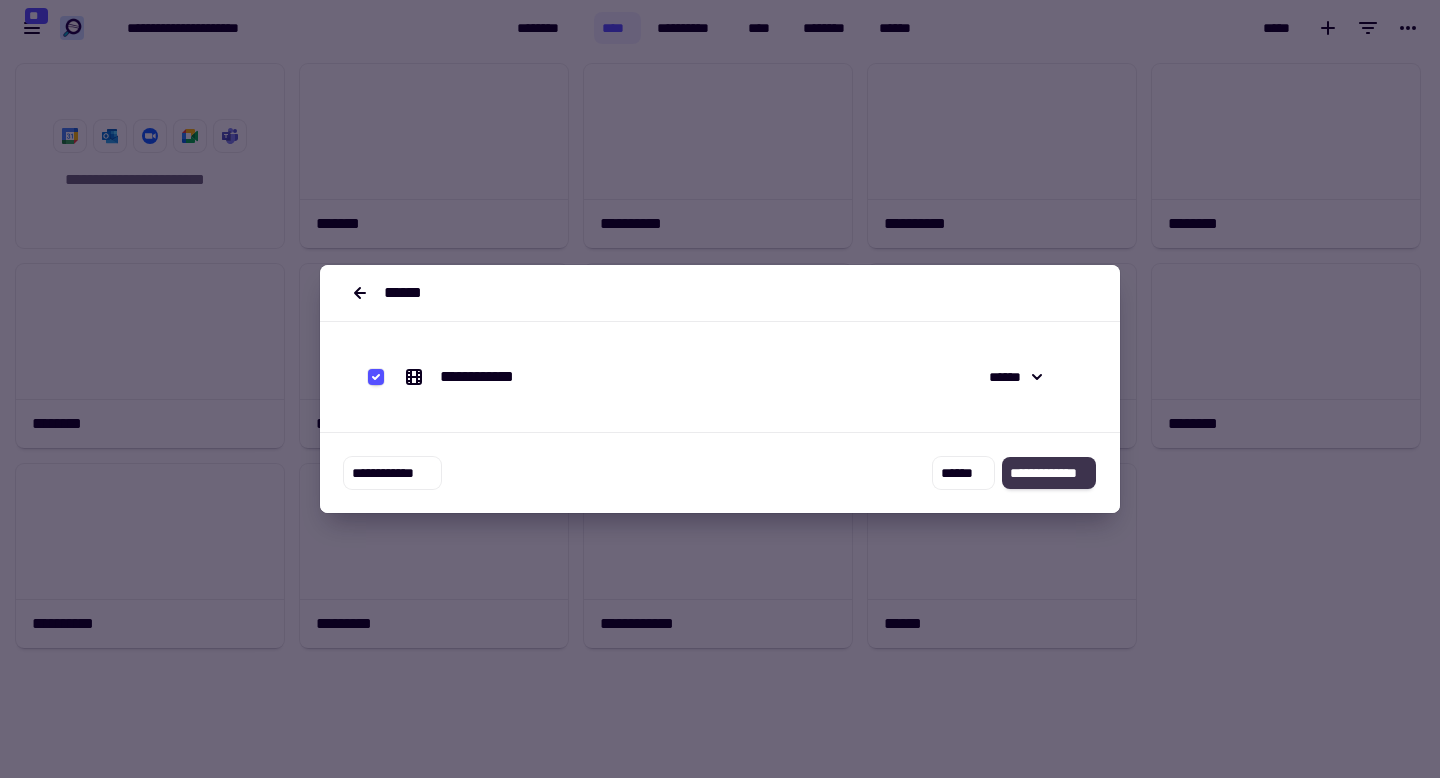 click on "**********" 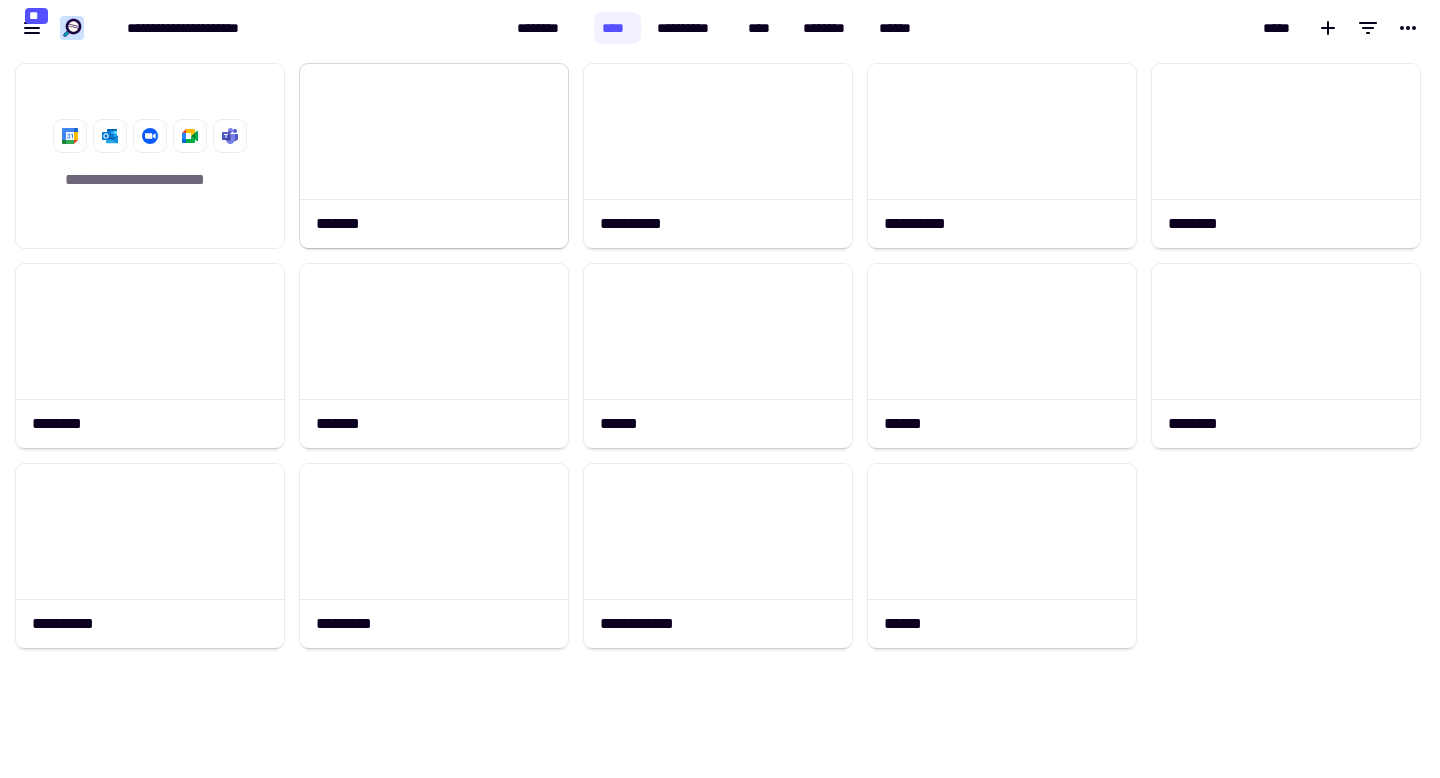 scroll, scrollTop: 1, scrollLeft: 1, axis: both 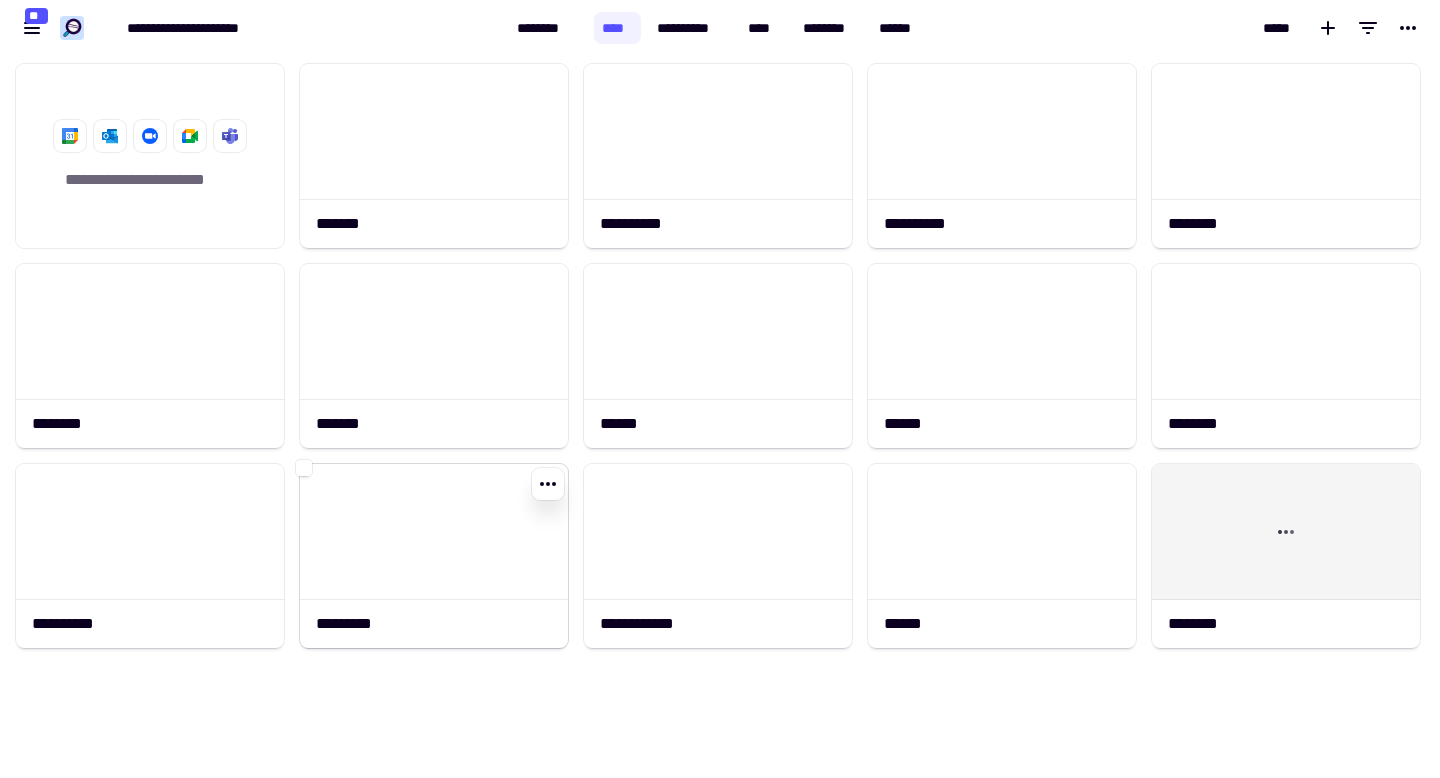 click 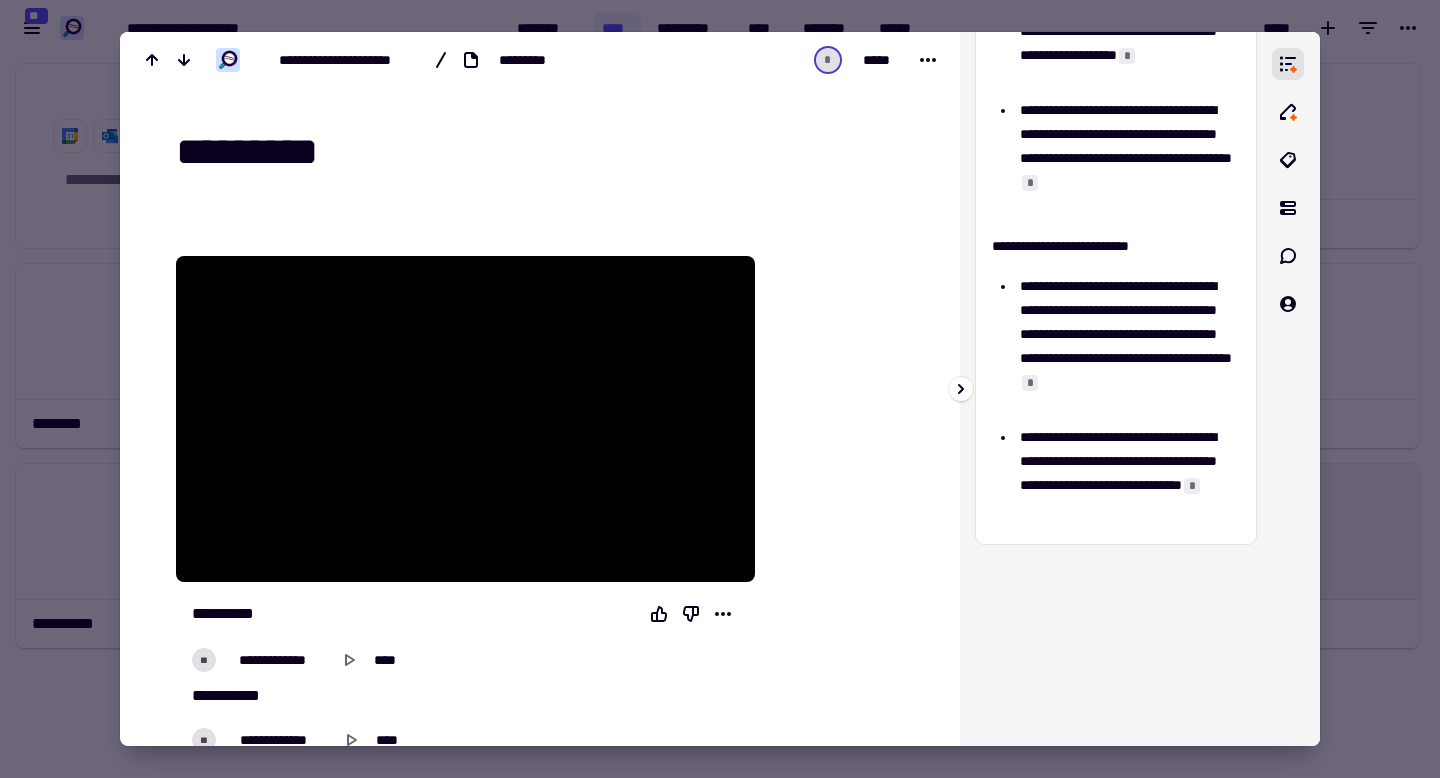 scroll, scrollTop: 768, scrollLeft: 0, axis: vertical 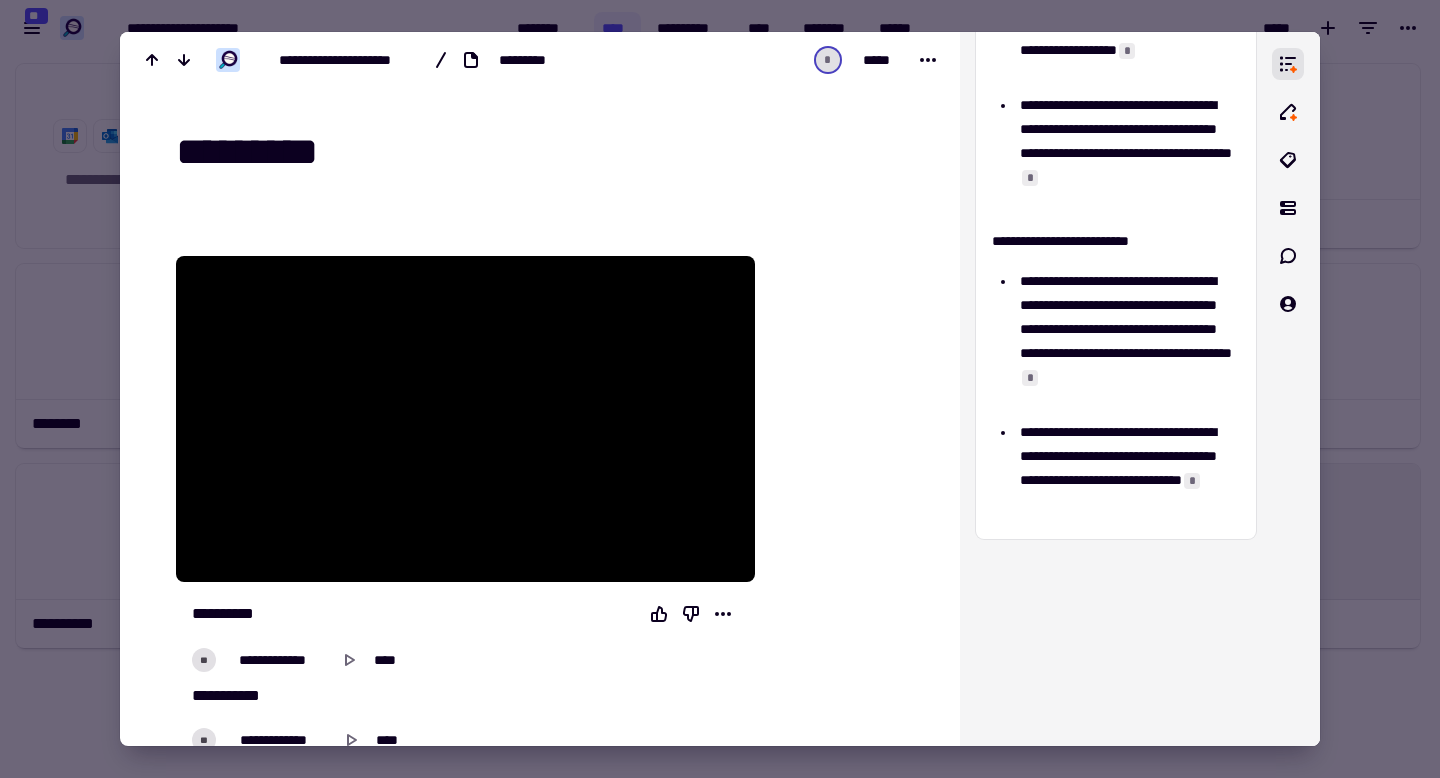 click at bounding box center (720, 389) 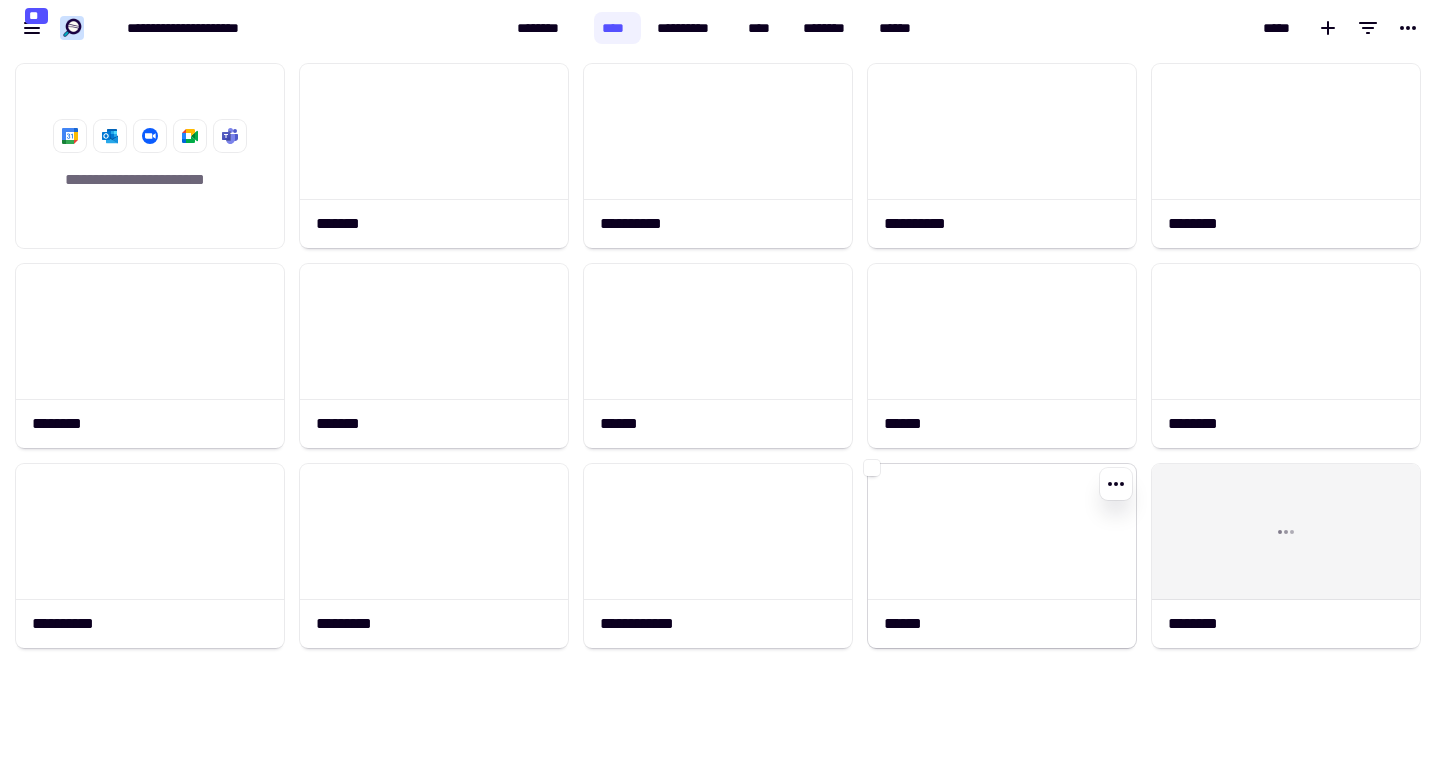 click 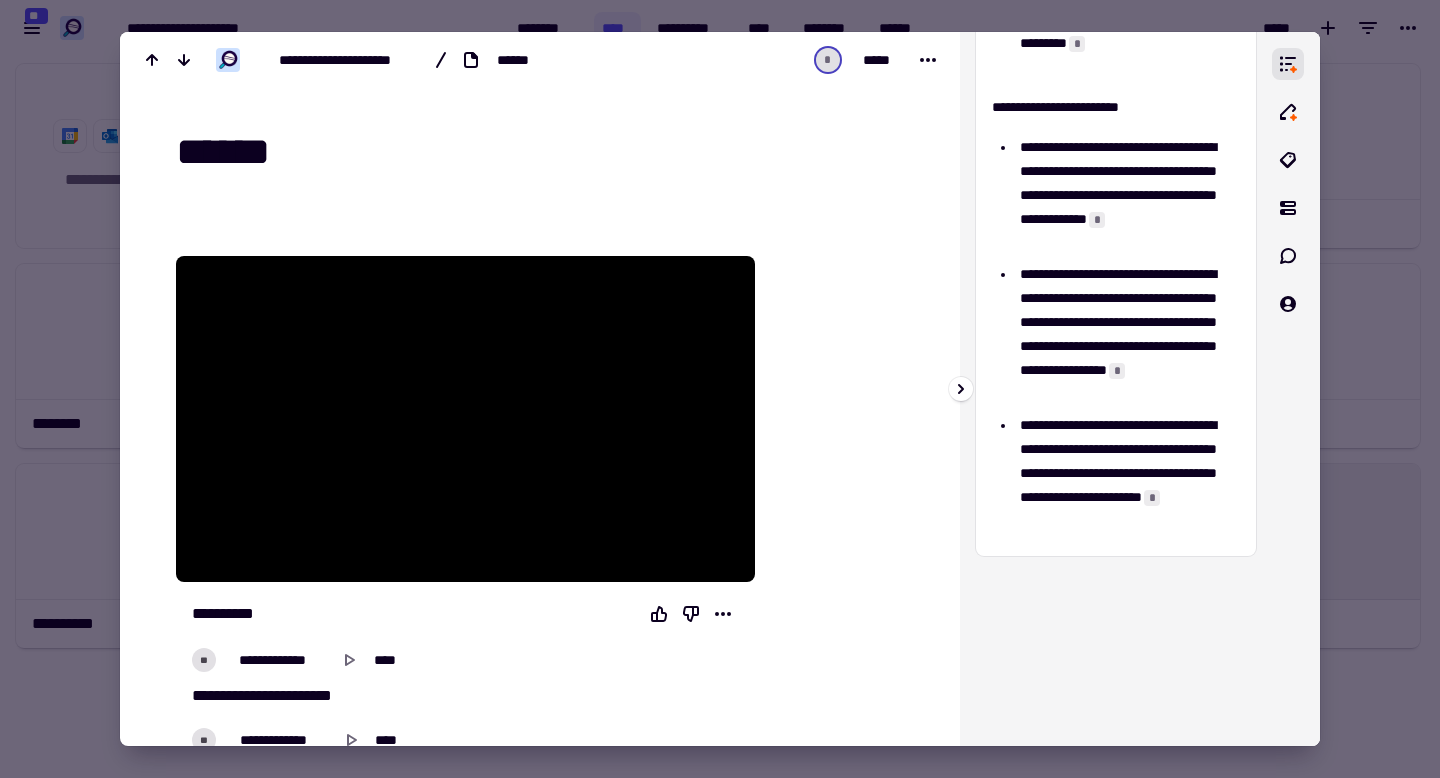 scroll, scrollTop: 760, scrollLeft: 0, axis: vertical 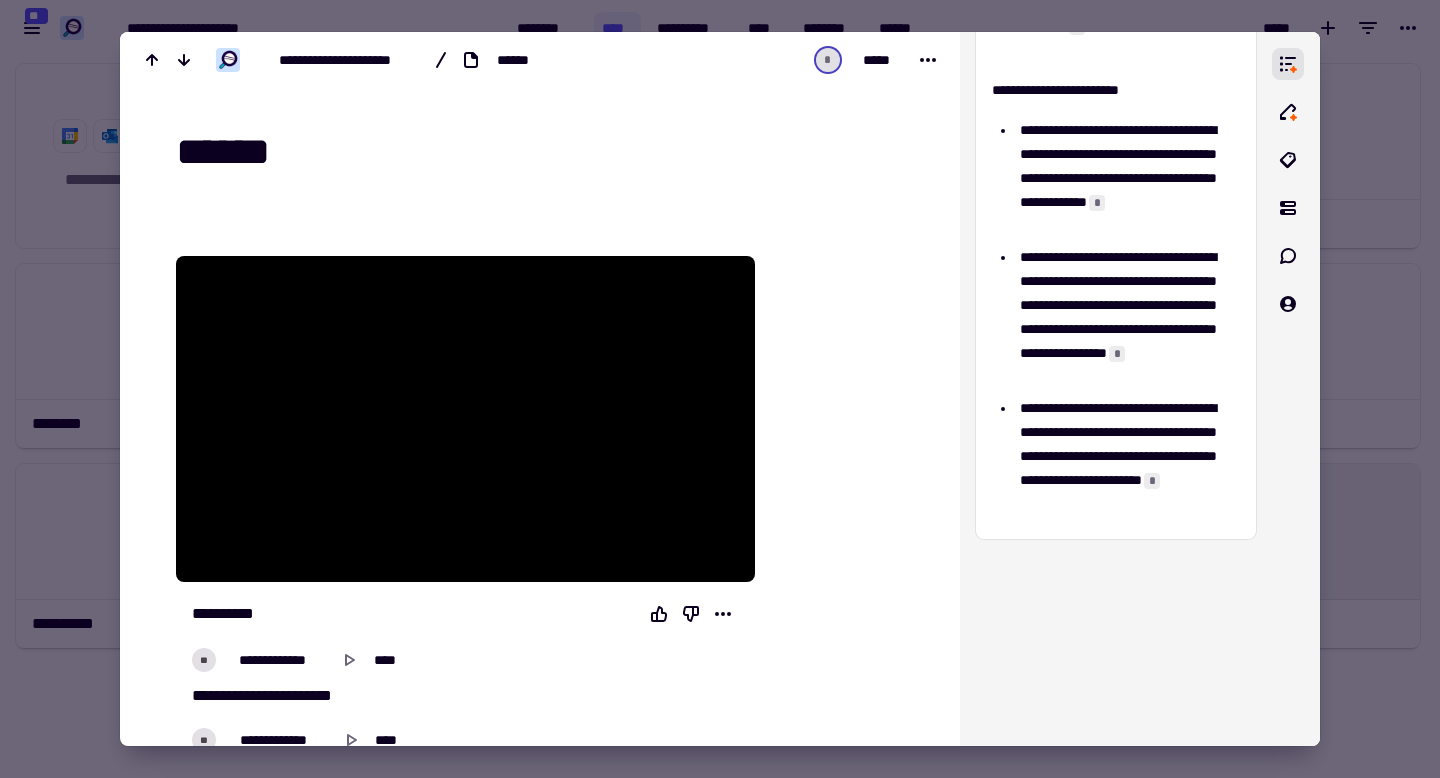 click at bounding box center [720, 389] 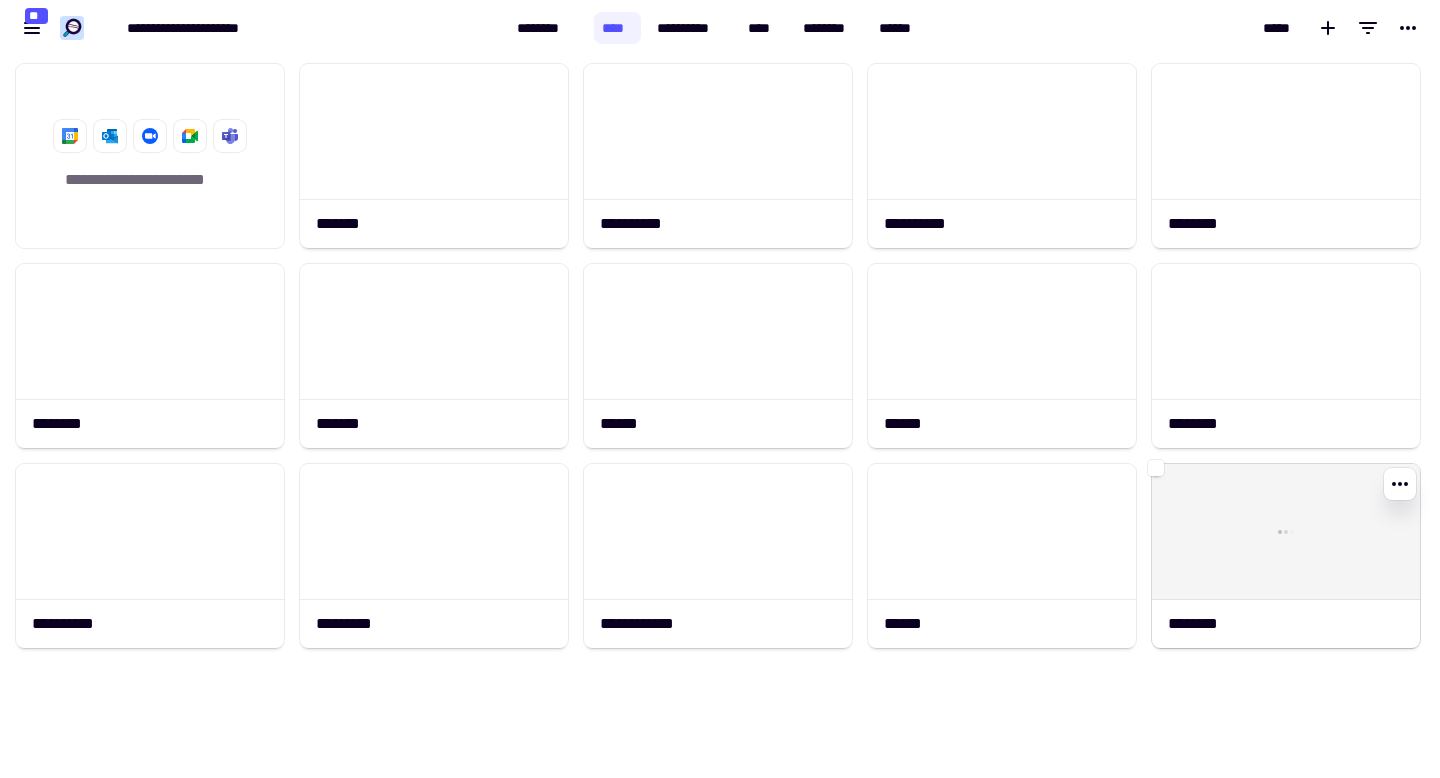 click 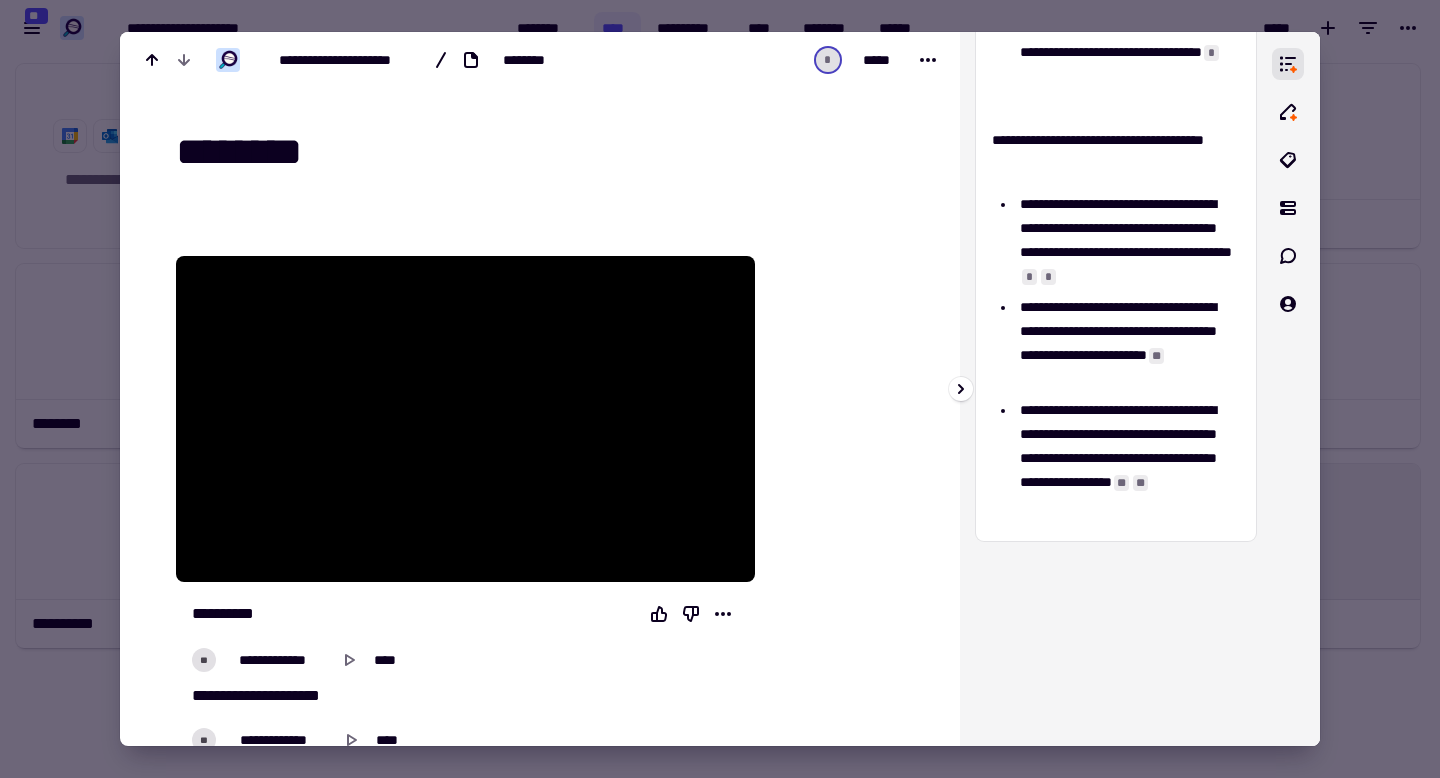 scroll, scrollTop: 743, scrollLeft: 0, axis: vertical 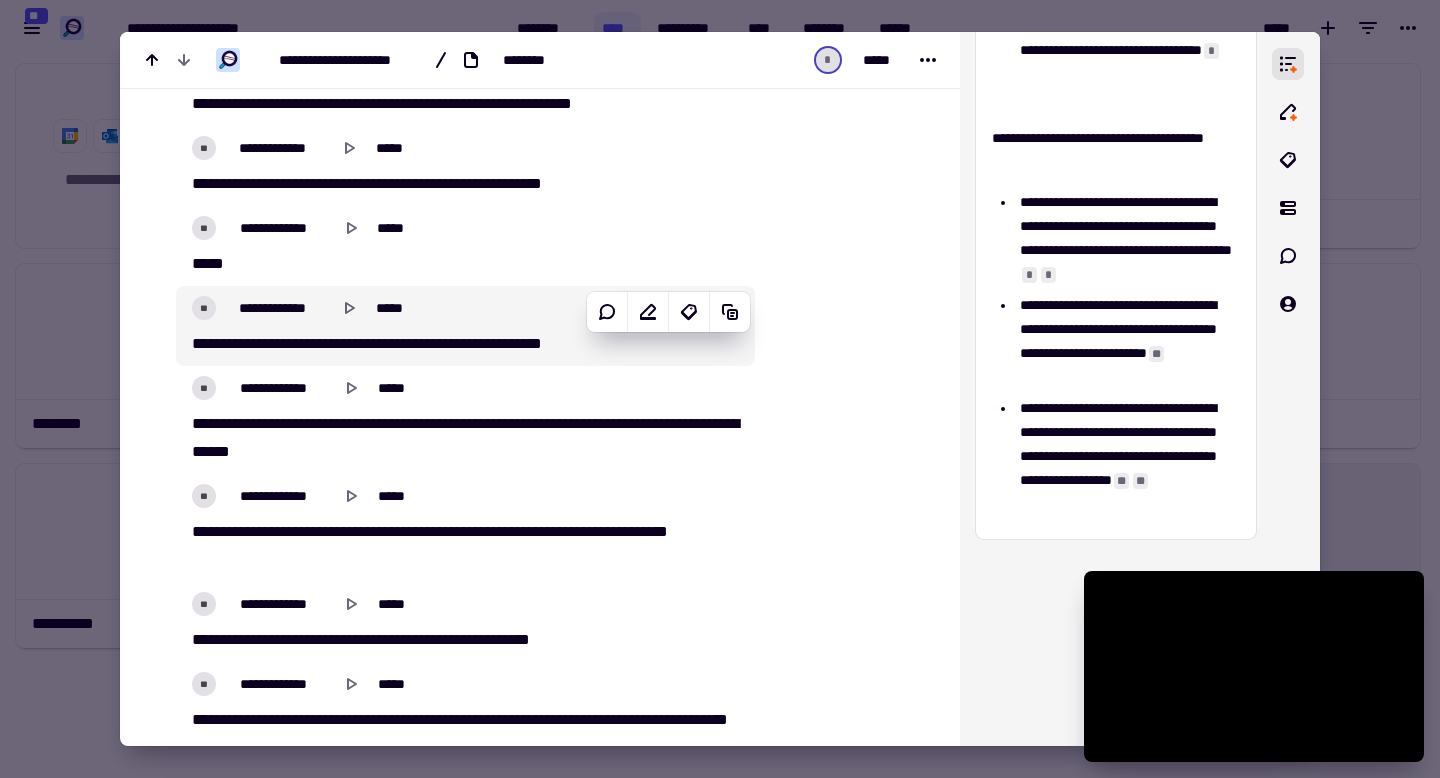 click at bounding box center (720, 389) 